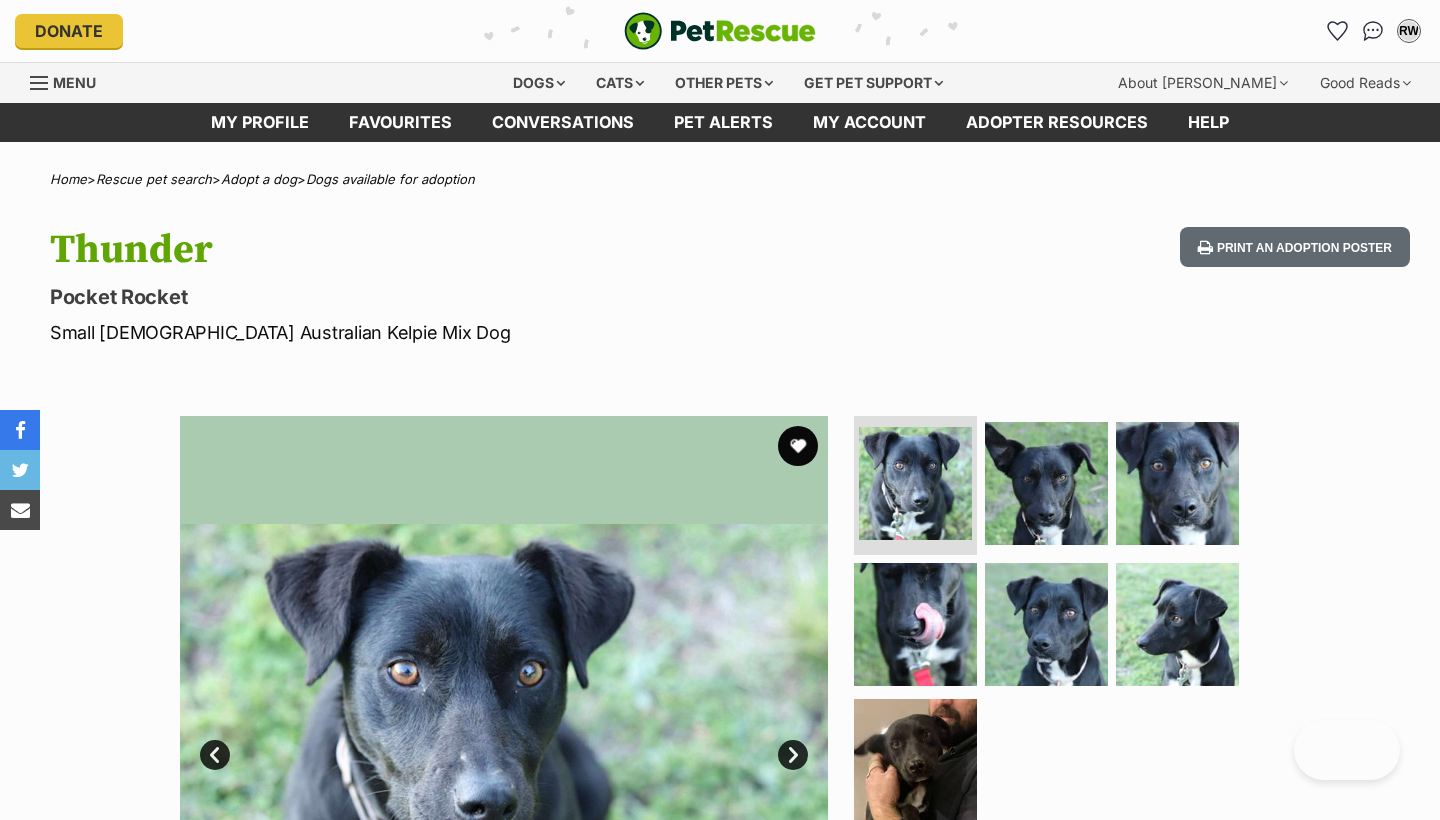scroll, scrollTop: 28, scrollLeft: 0, axis: vertical 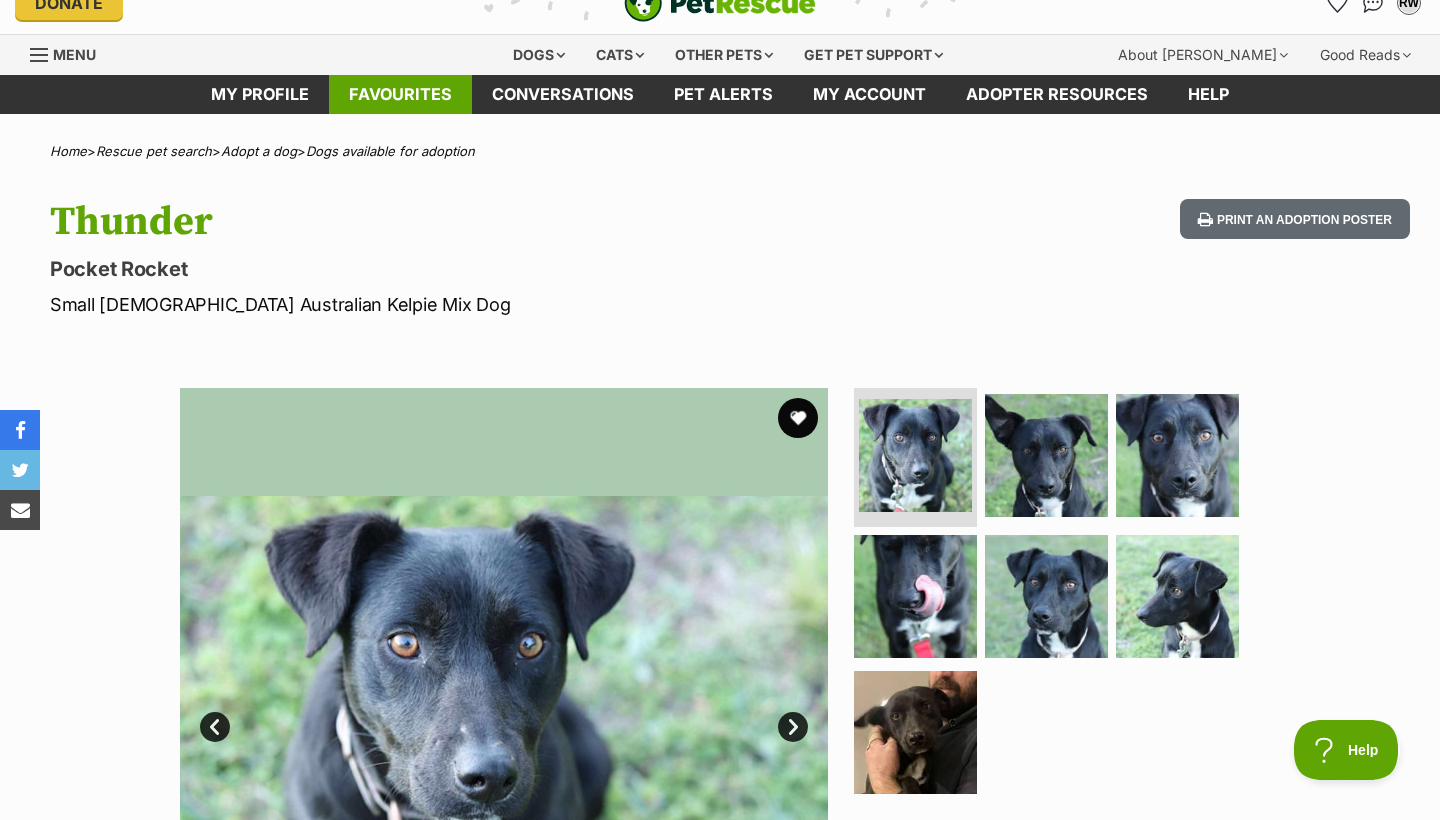 click on "Favourites" at bounding box center [400, 94] 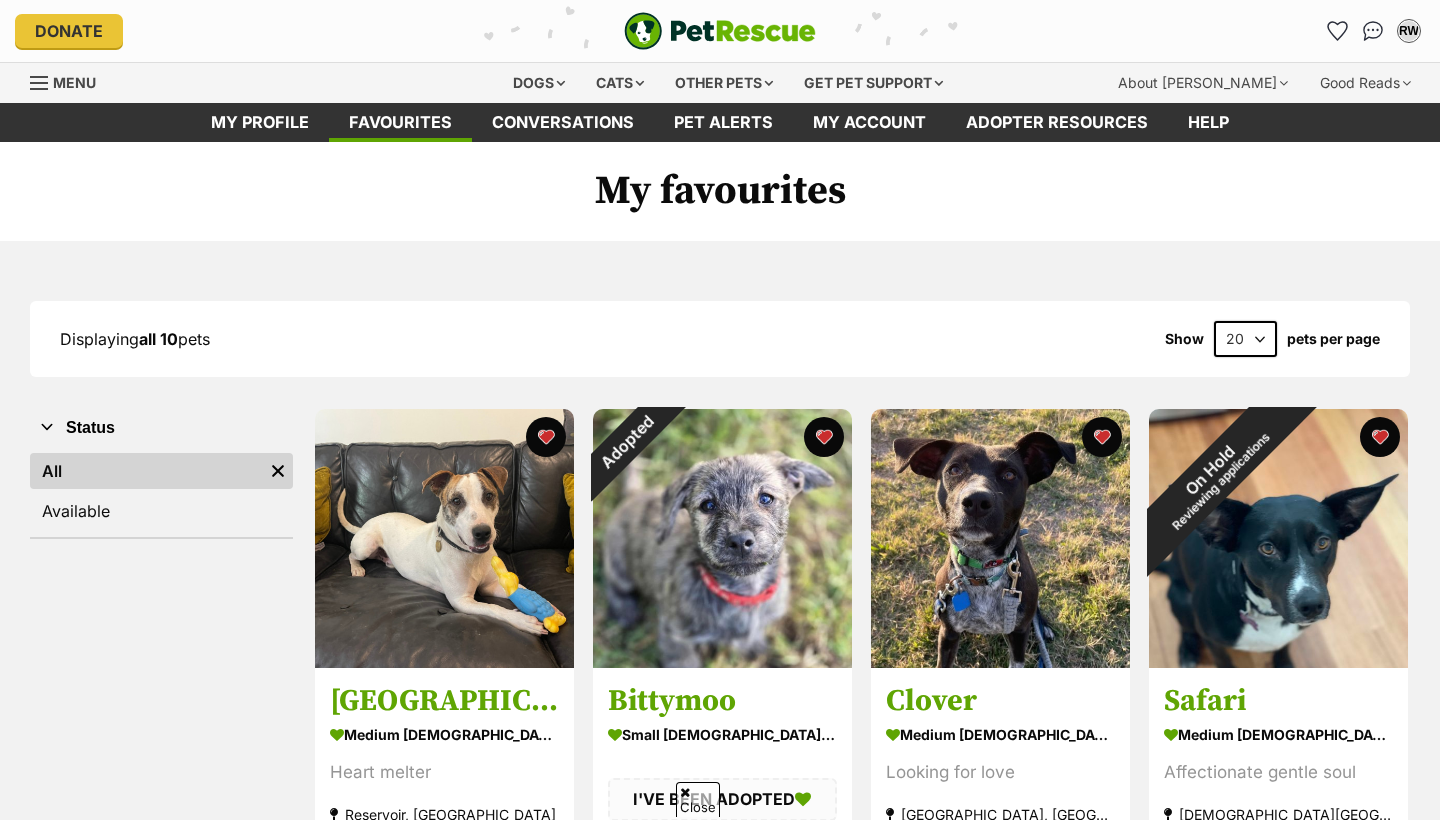 scroll, scrollTop: 2229, scrollLeft: 0, axis: vertical 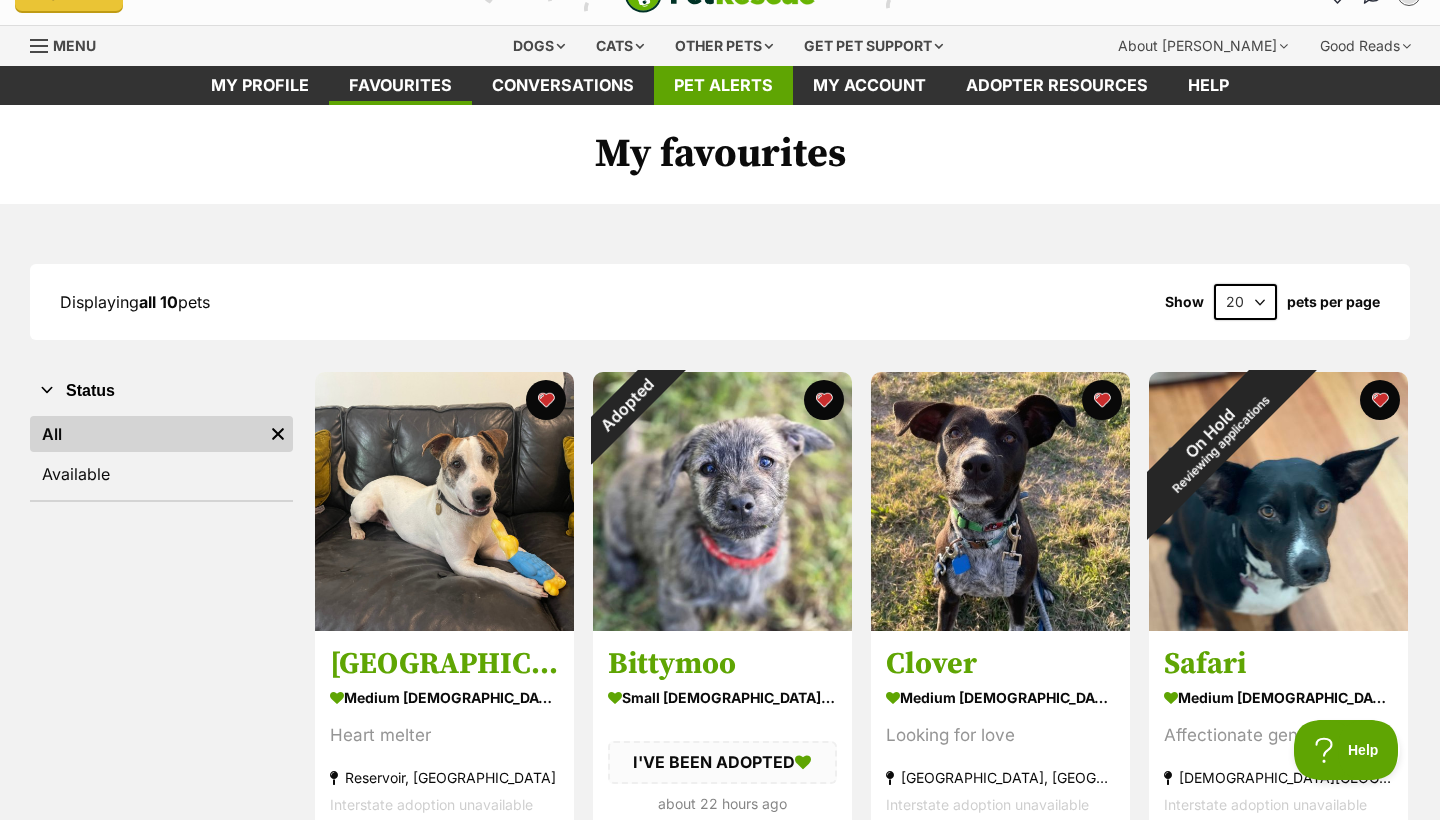 click on "Pet alerts" at bounding box center [723, 85] 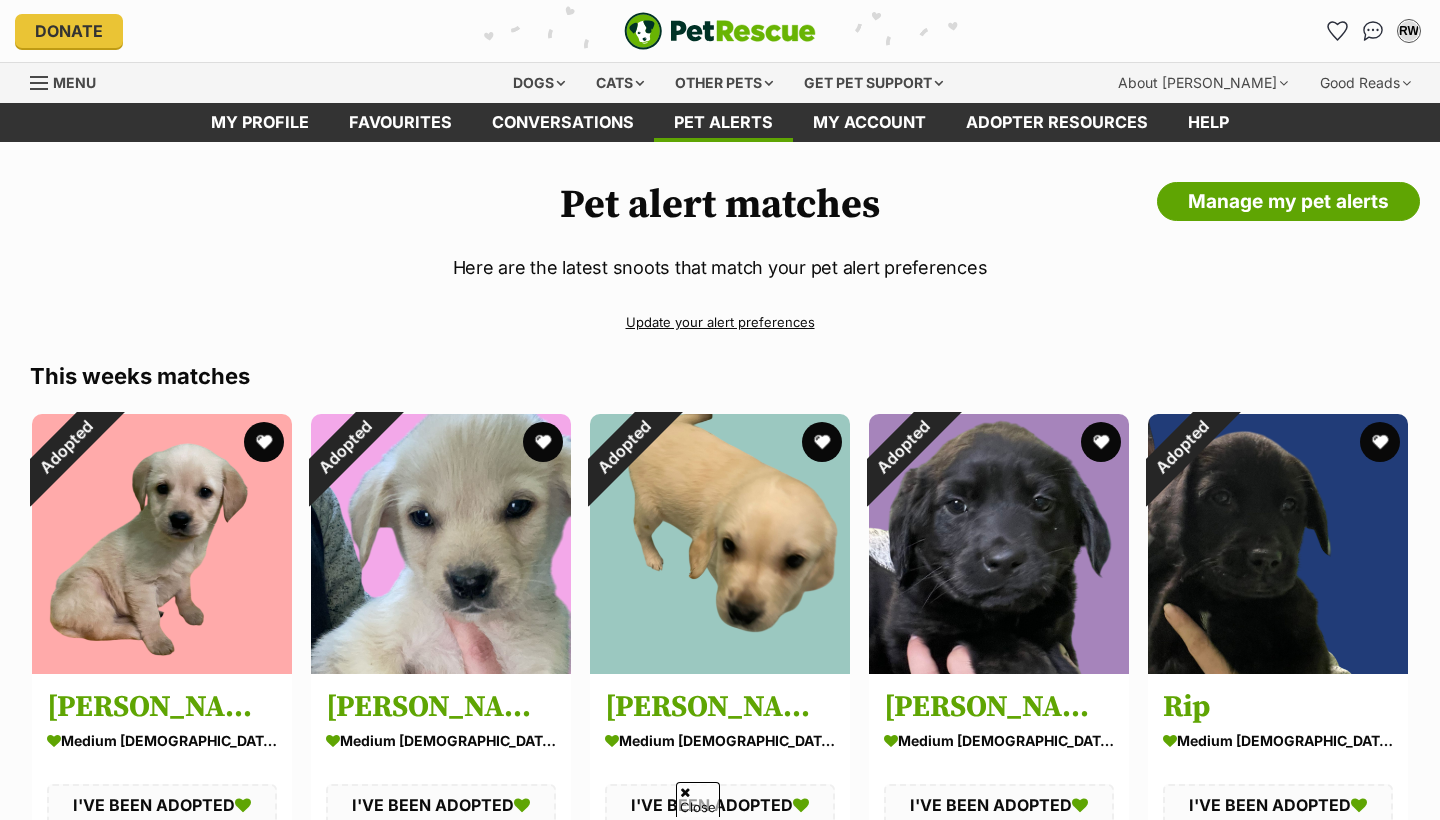 scroll, scrollTop: 4140, scrollLeft: 0, axis: vertical 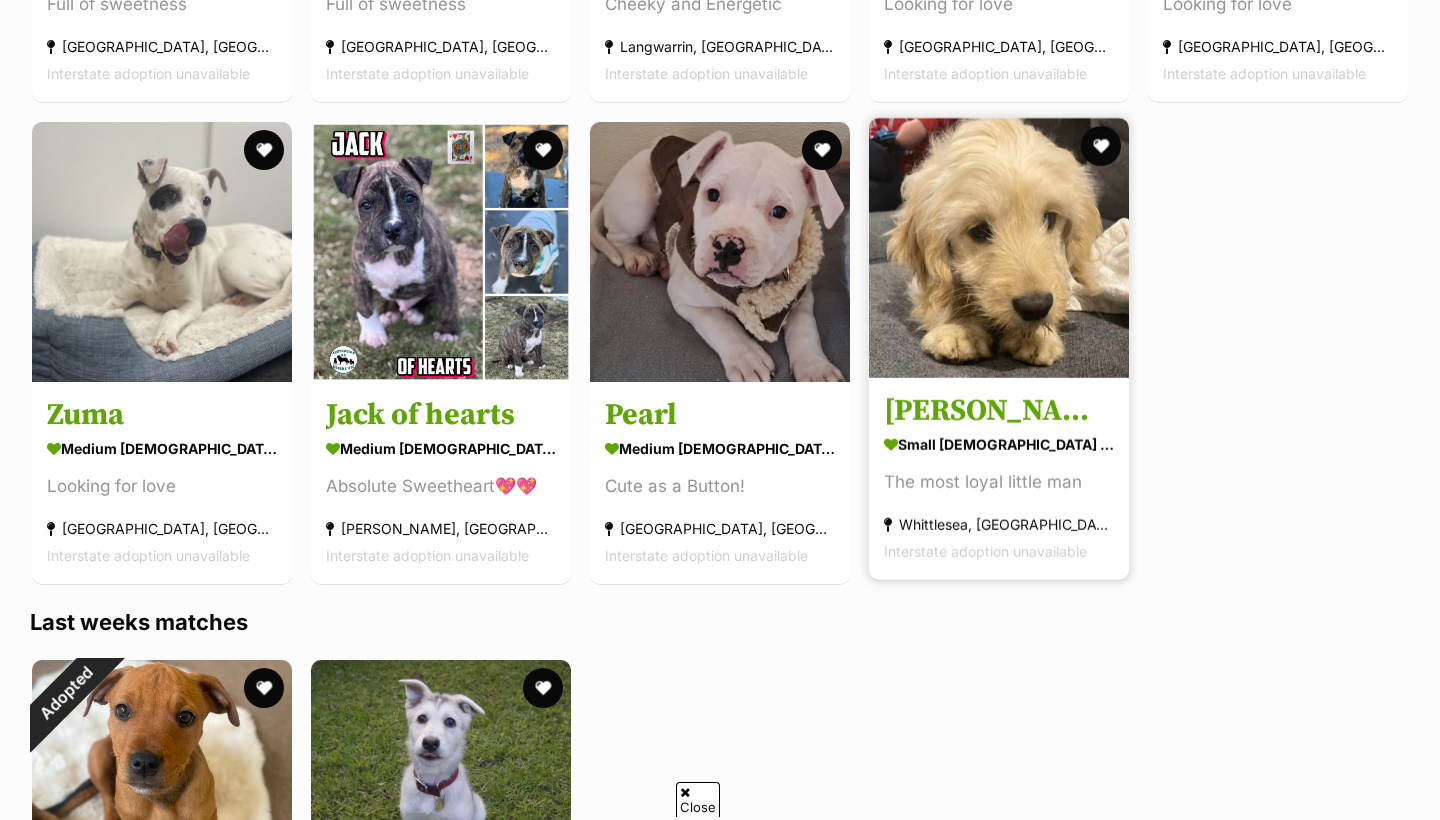 click at bounding box center (999, 248) 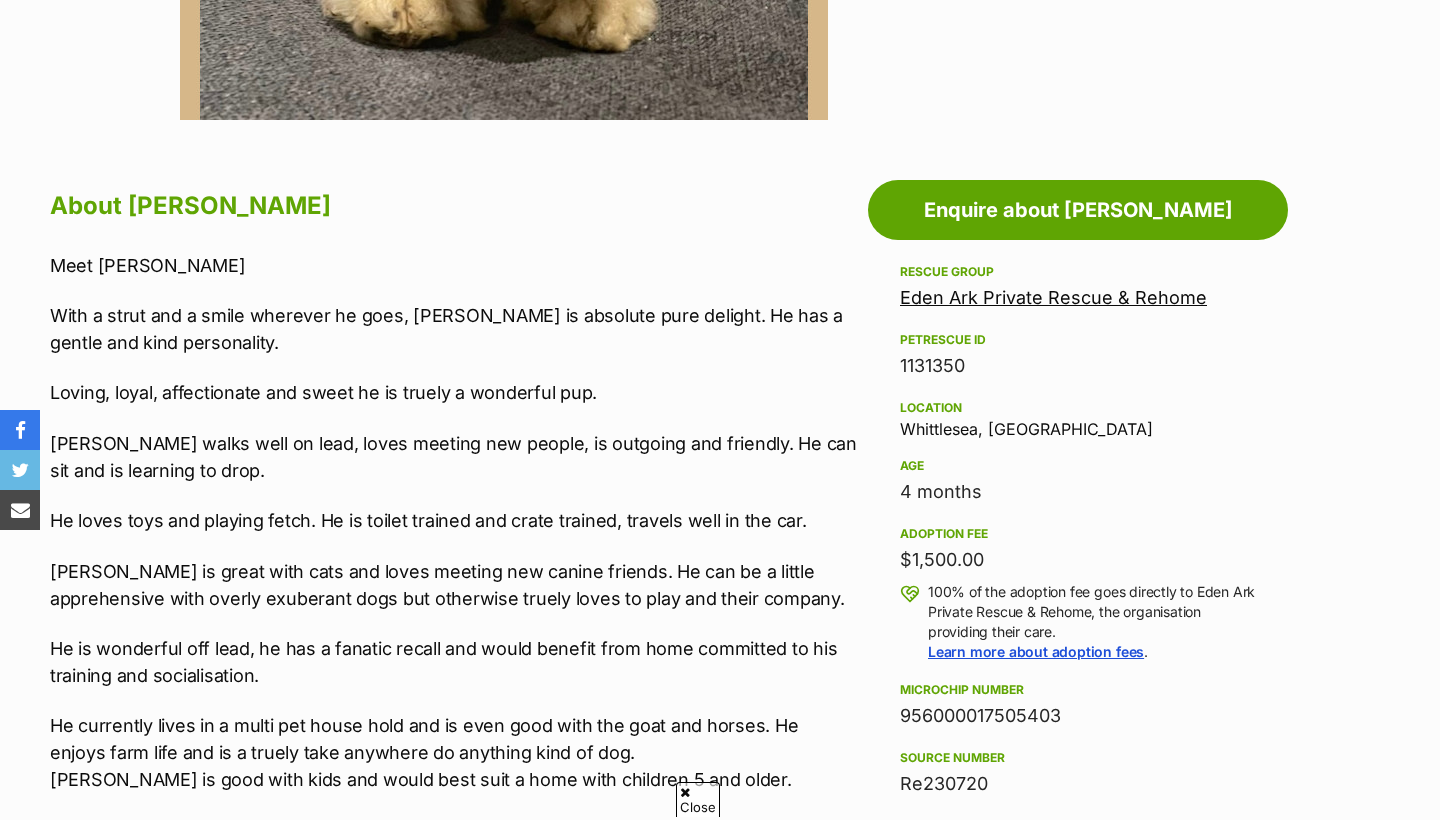 scroll, scrollTop: 944, scrollLeft: 0, axis: vertical 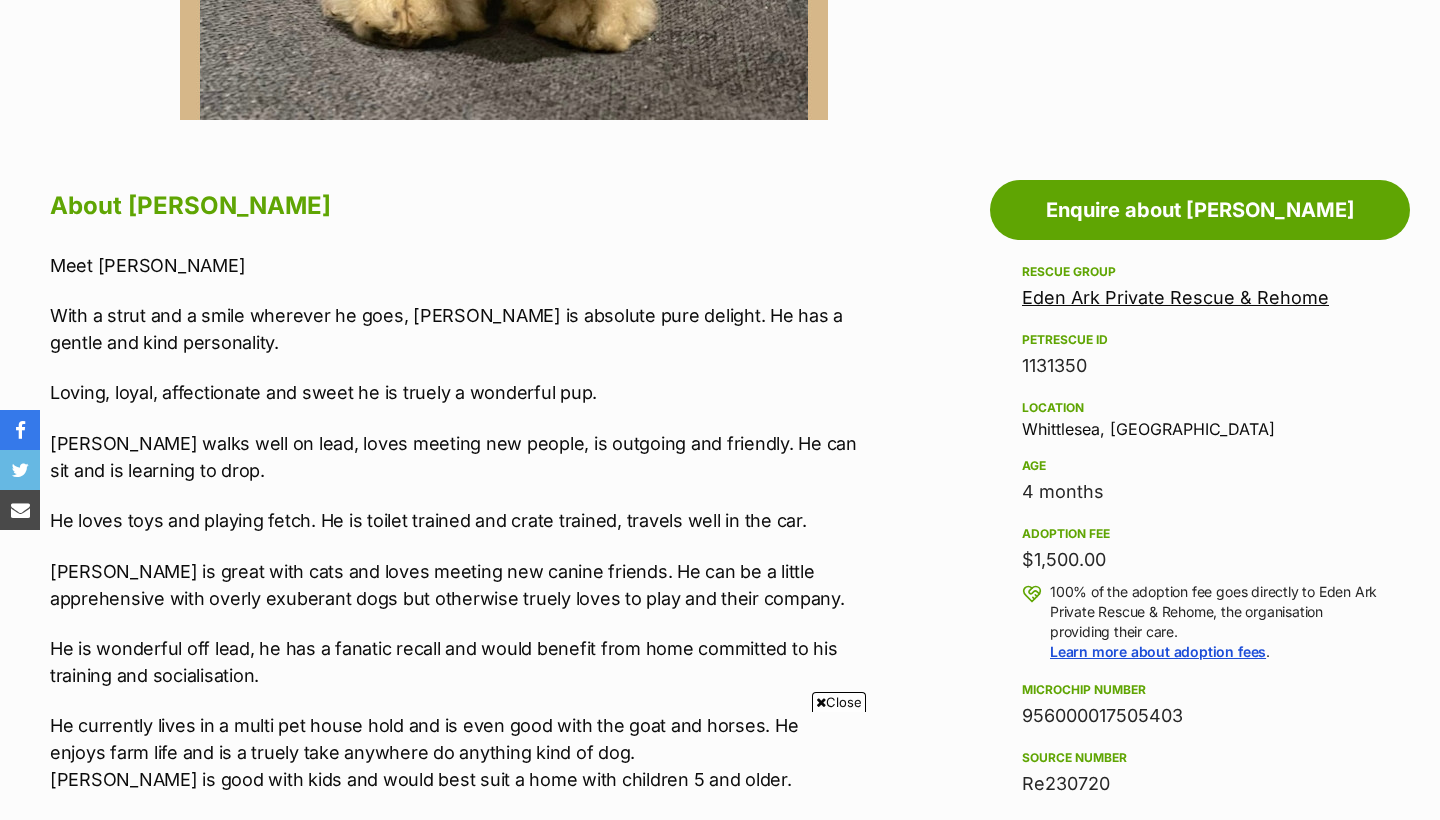 click on "WATCH VIDEOS
(1)" at bounding box center [962, -60] 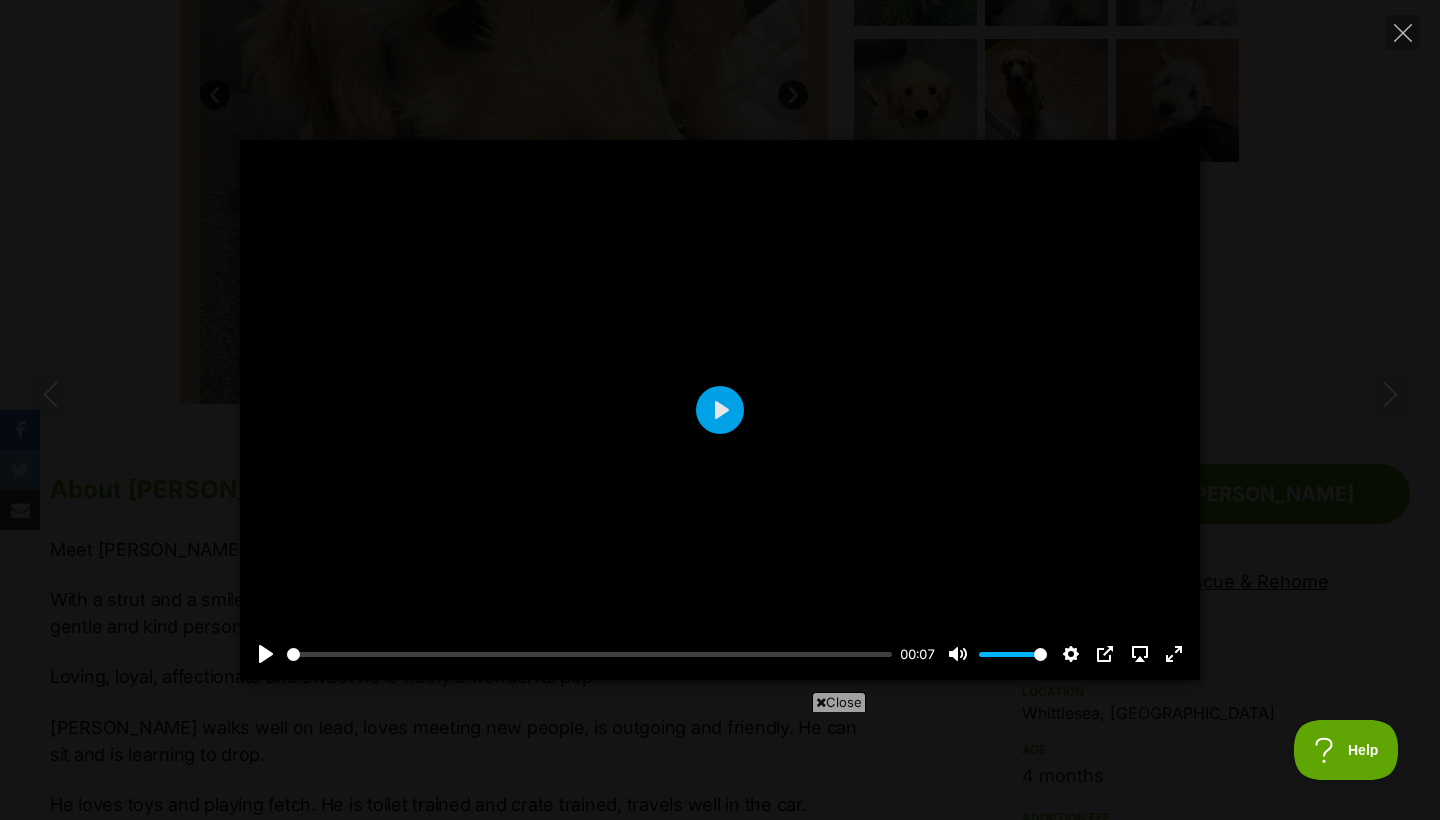 scroll, scrollTop: 0, scrollLeft: 0, axis: both 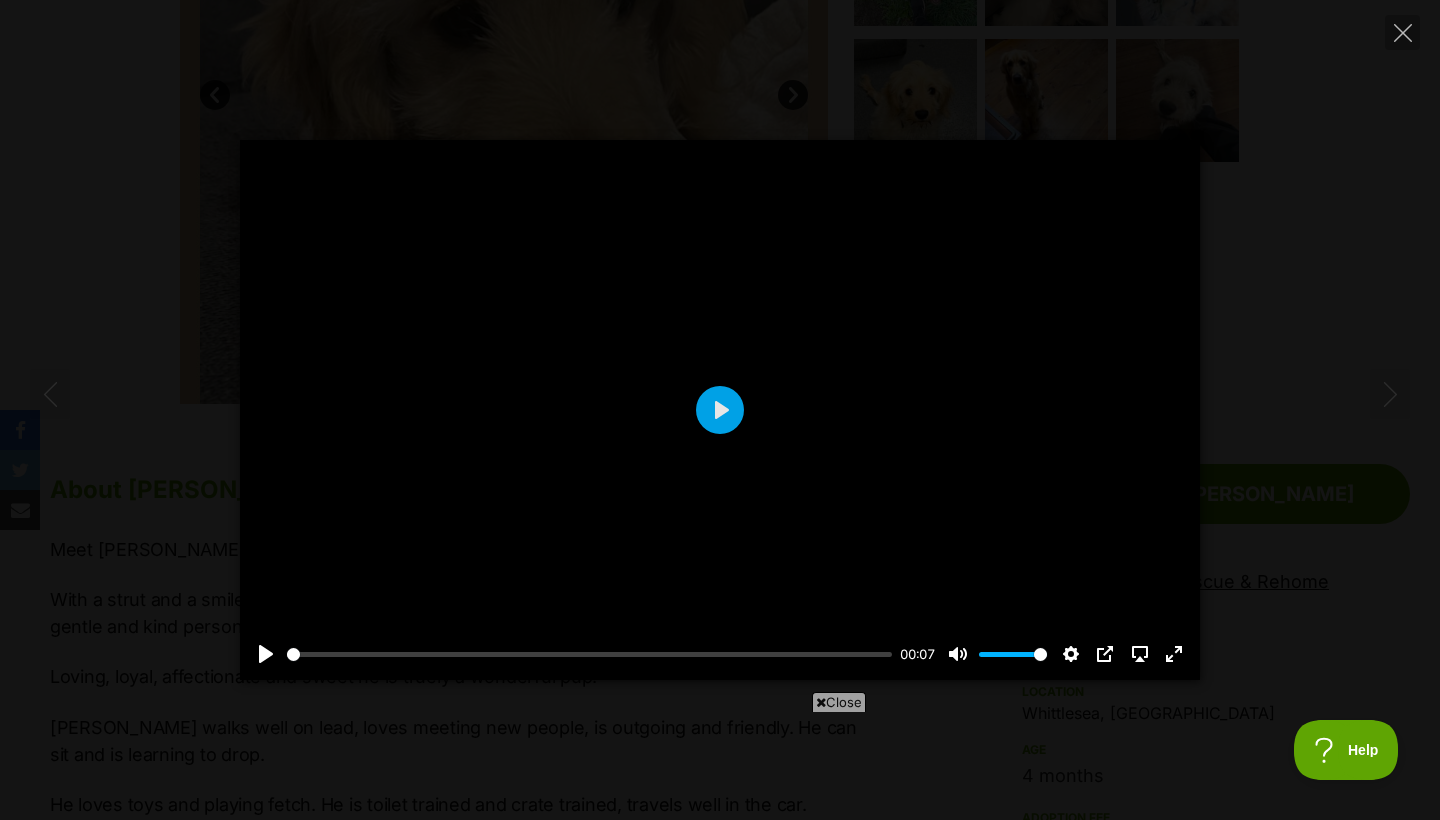 click at bounding box center [720, 410] 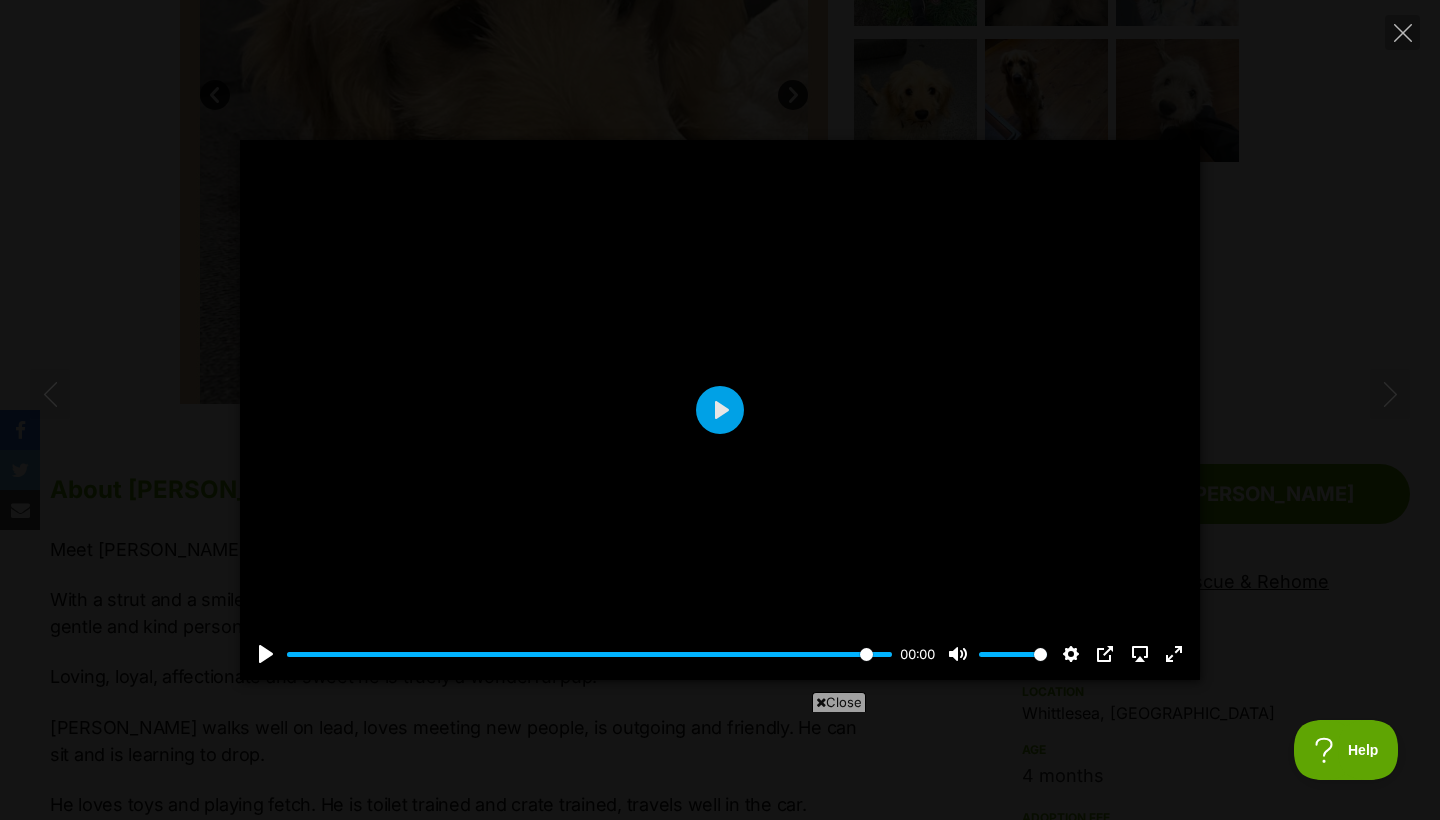 type on "100" 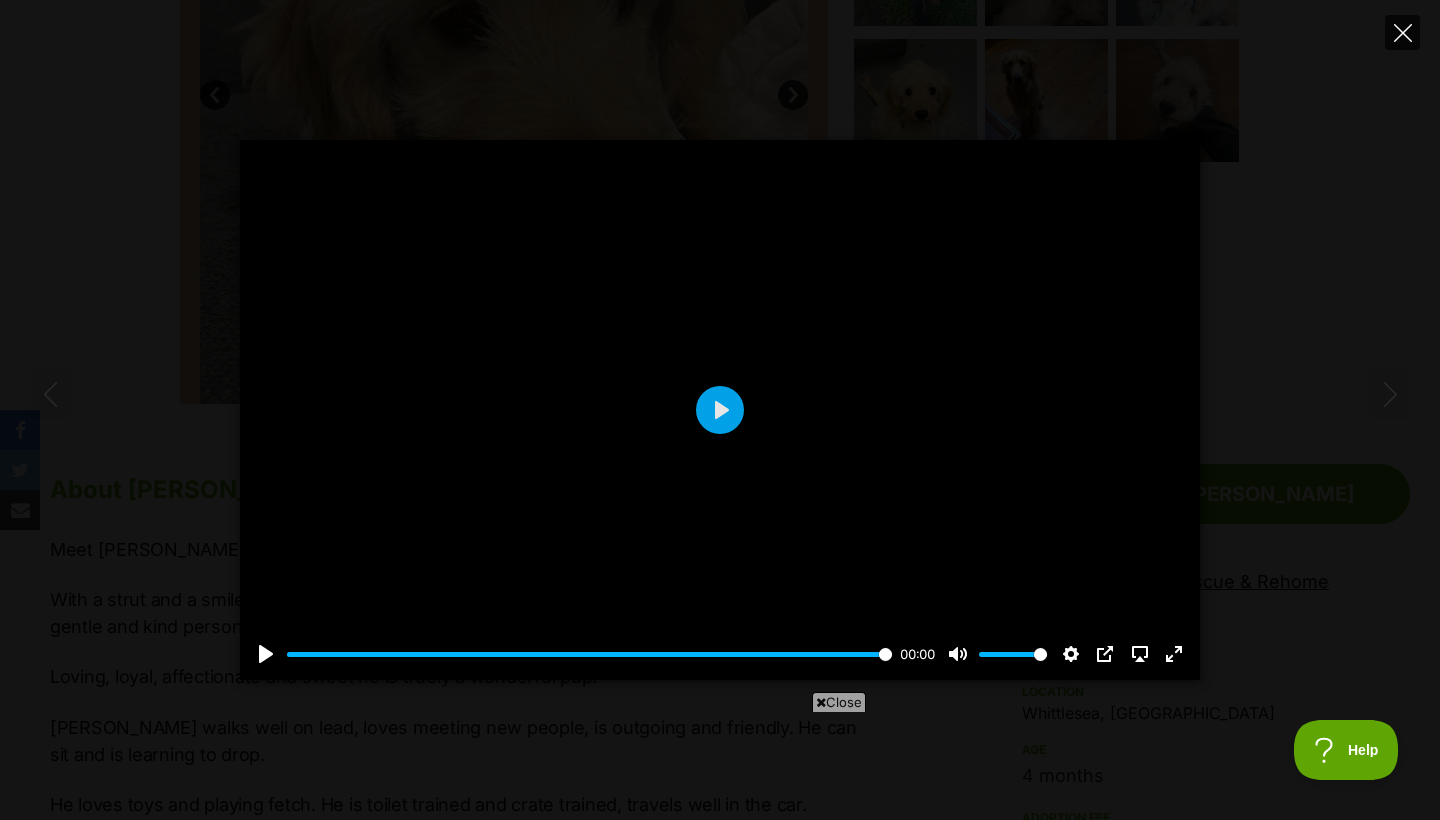 click 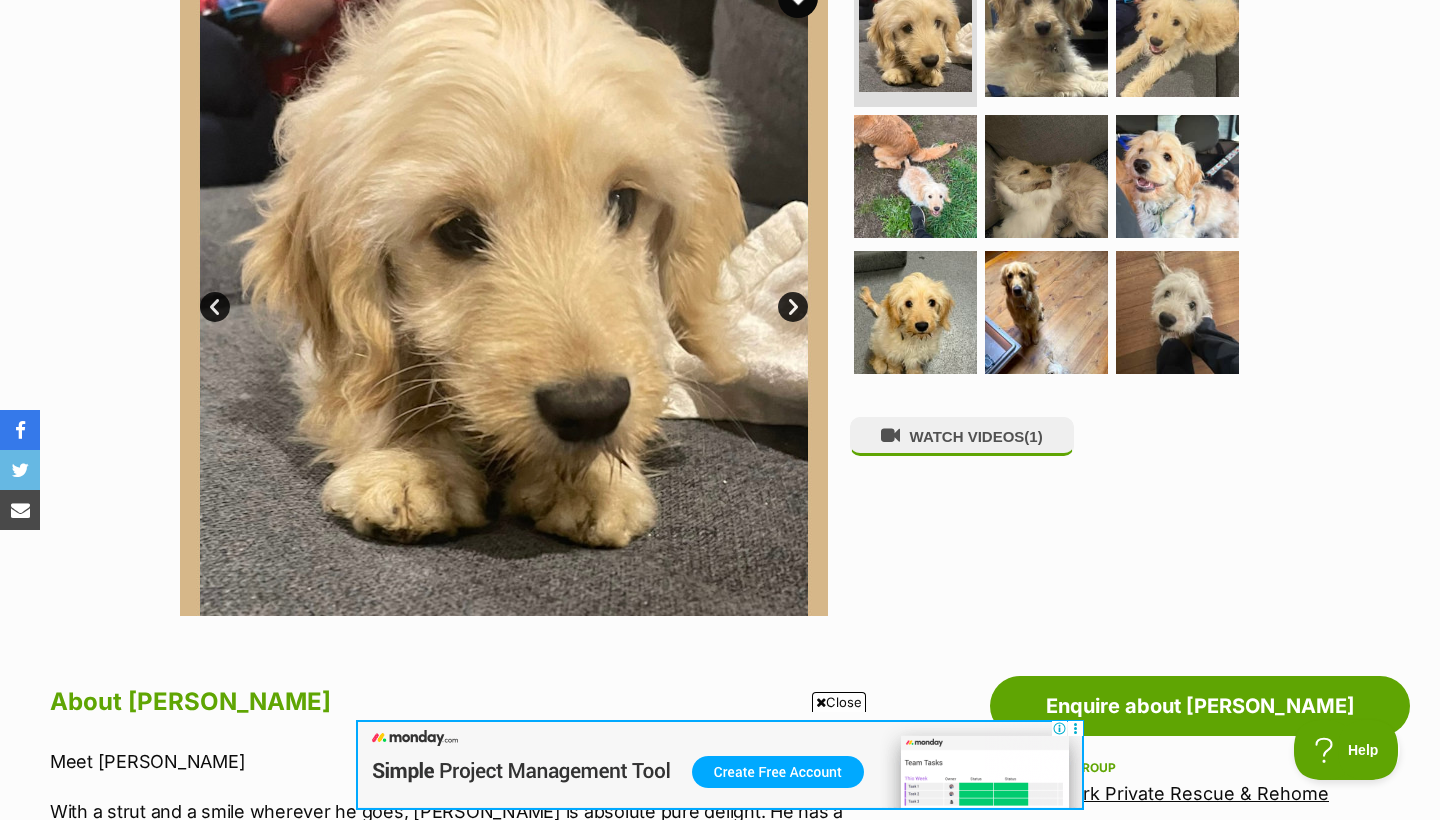 scroll, scrollTop: 294, scrollLeft: 0, axis: vertical 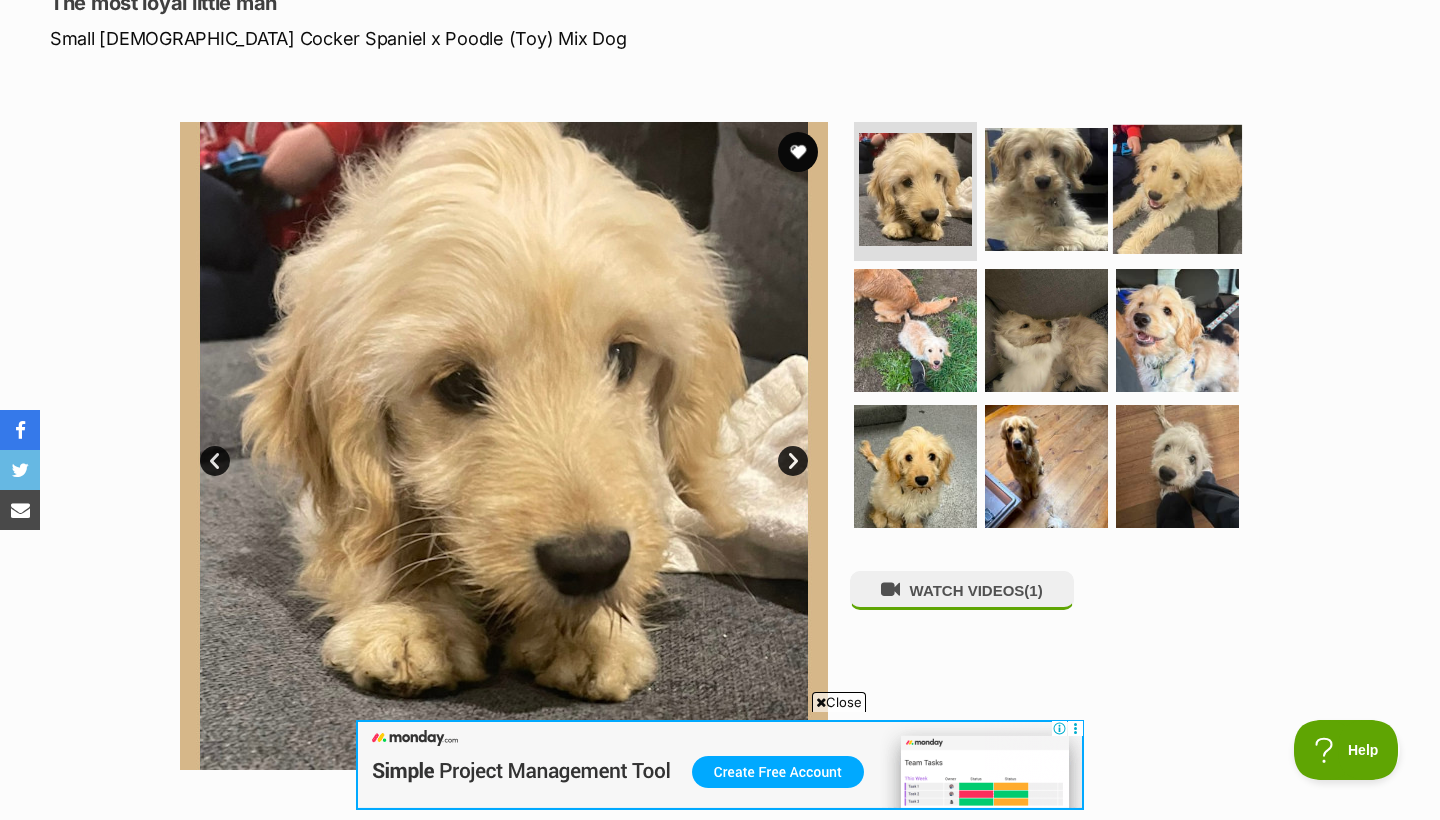 click at bounding box center (1177, 188) 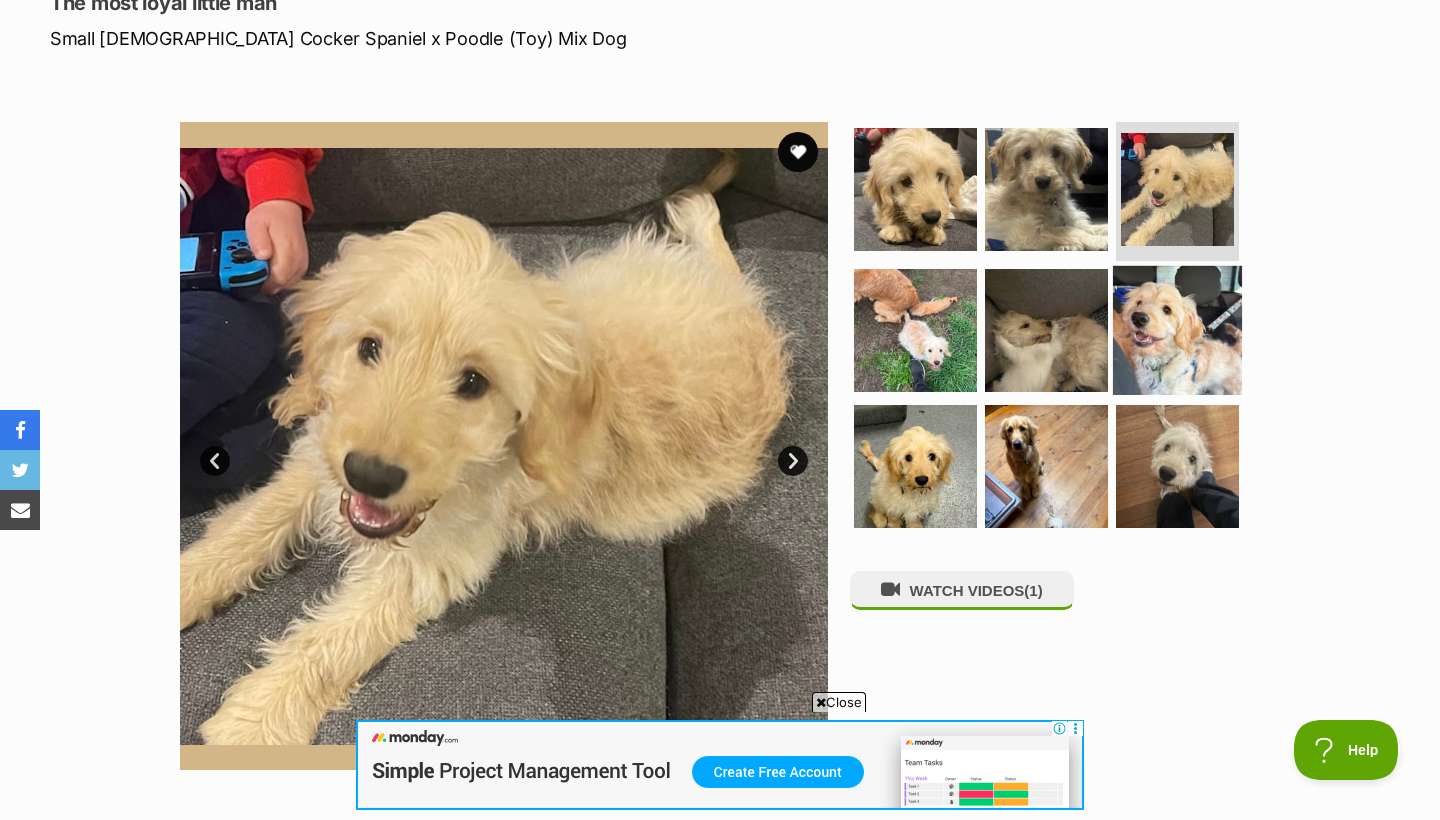 click at bounding box center [1177, 330] 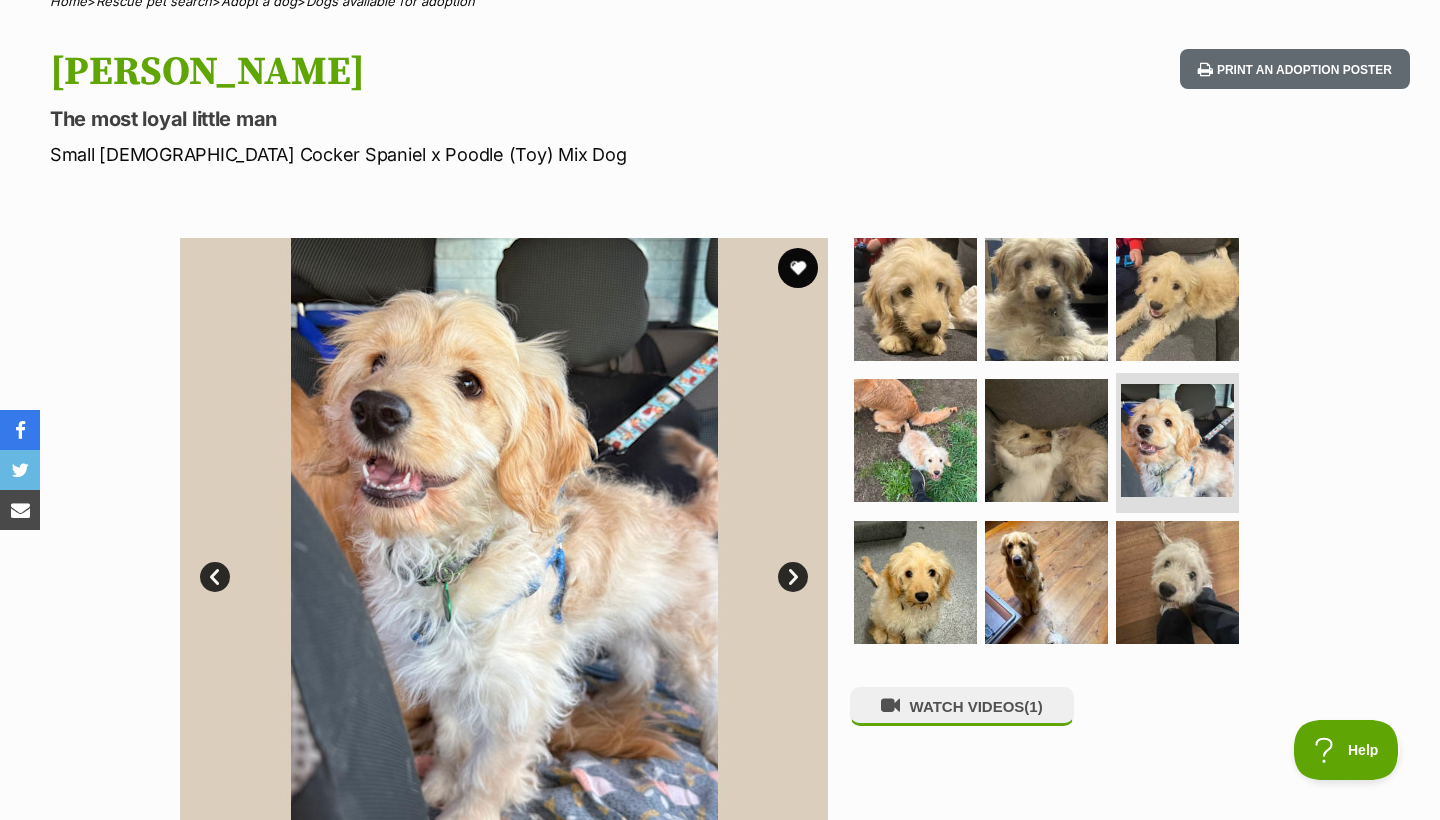 scroll, scrollTop: 44, scrollLeft: 0, axis: vertical 